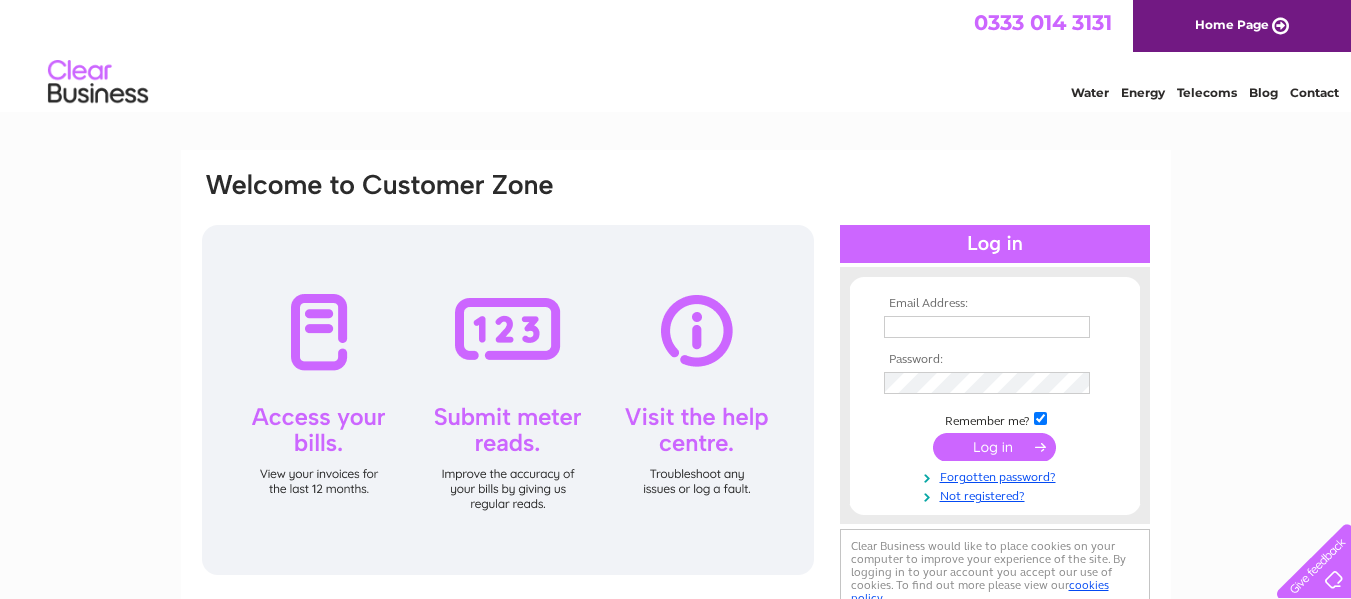 scroll, scrollTop: 0, scrollLeft: 0, axis: both 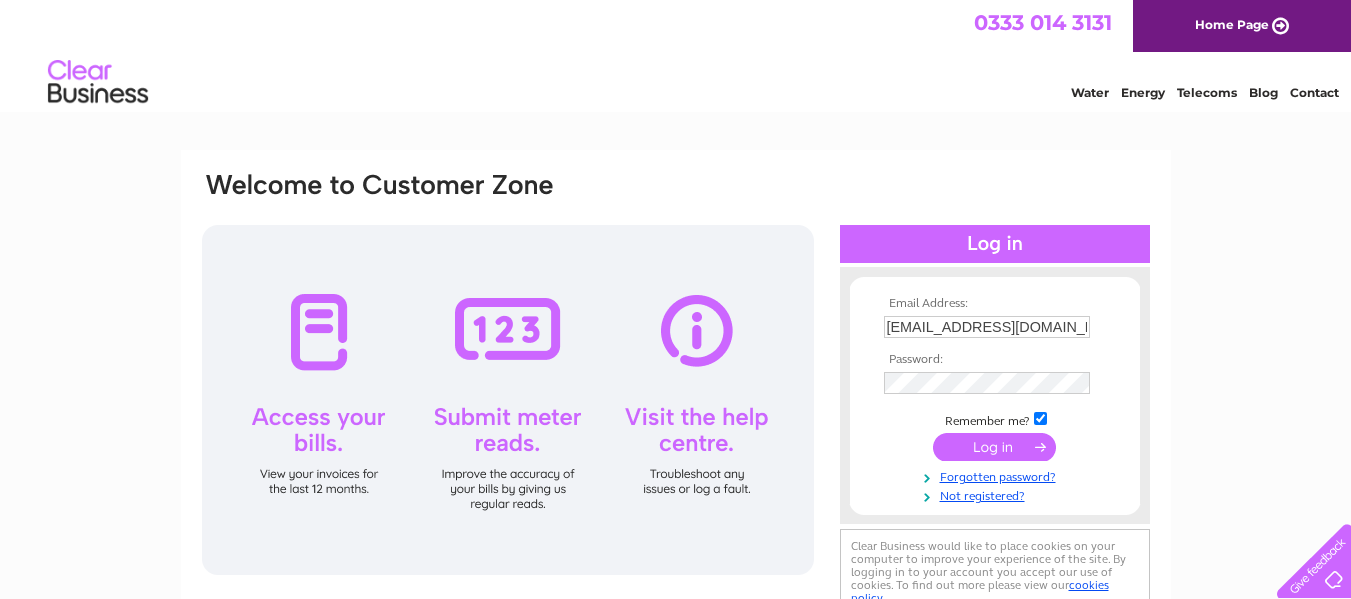 click at bounding box center (994, 447) 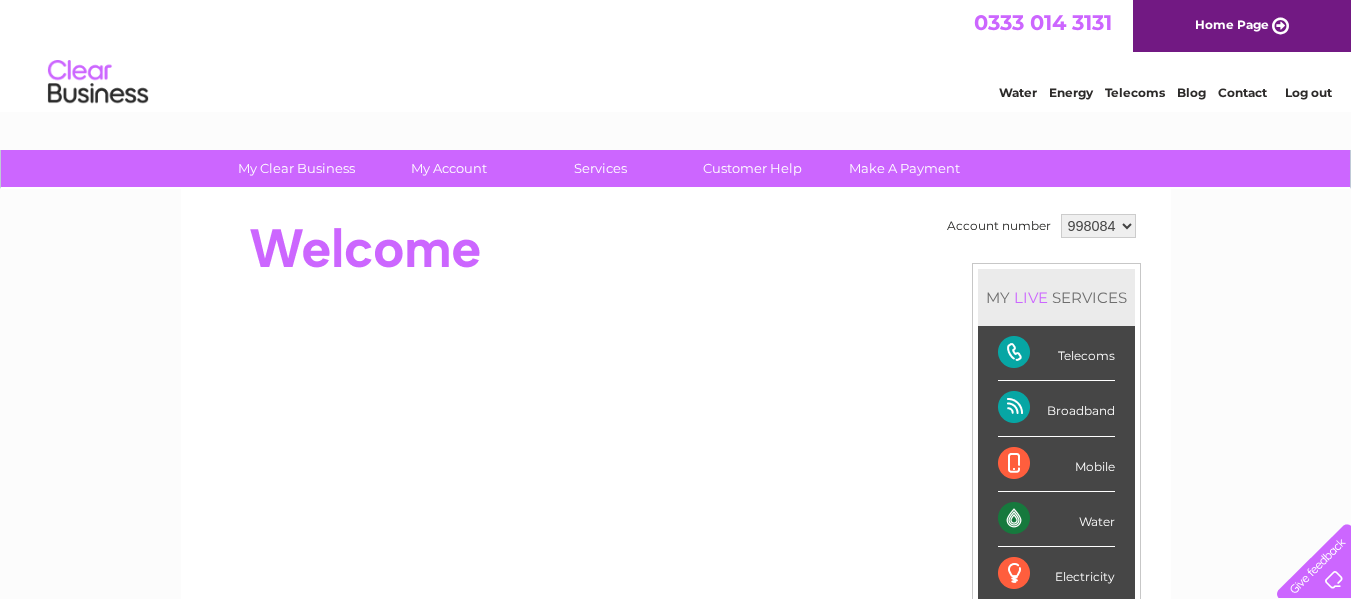 scroll, scrollTop: 0, scrollLeft: 0, axis: both 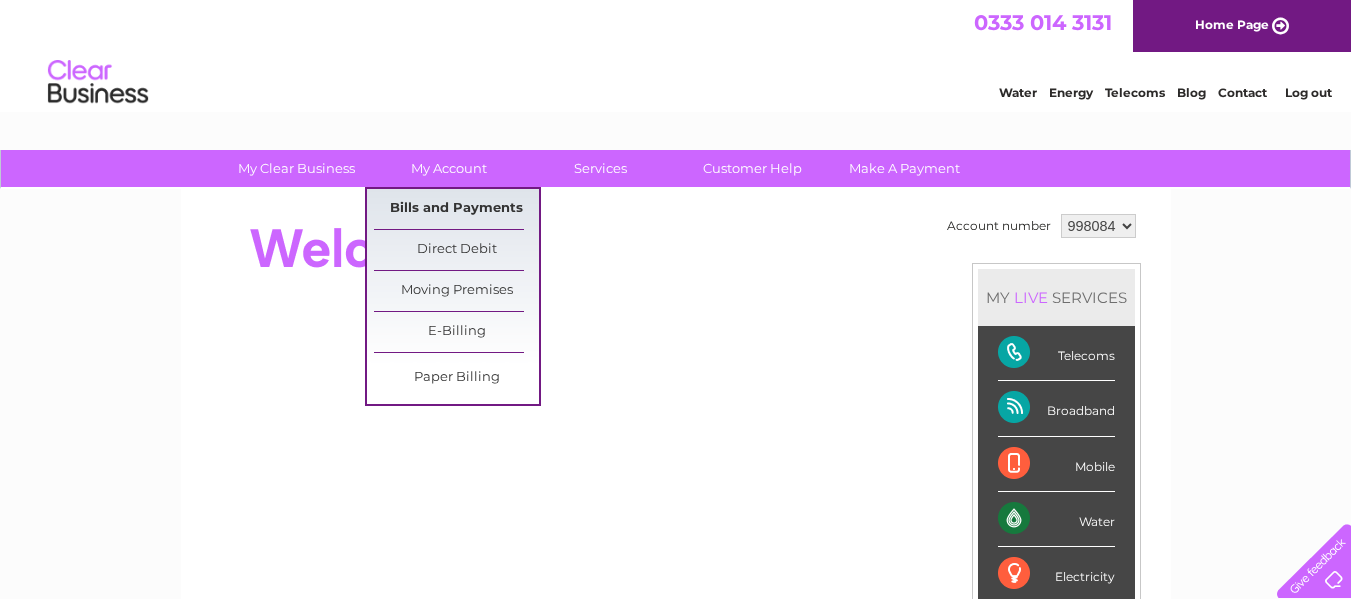 click on "Bills and Payments" at bounding box center [456, 209] 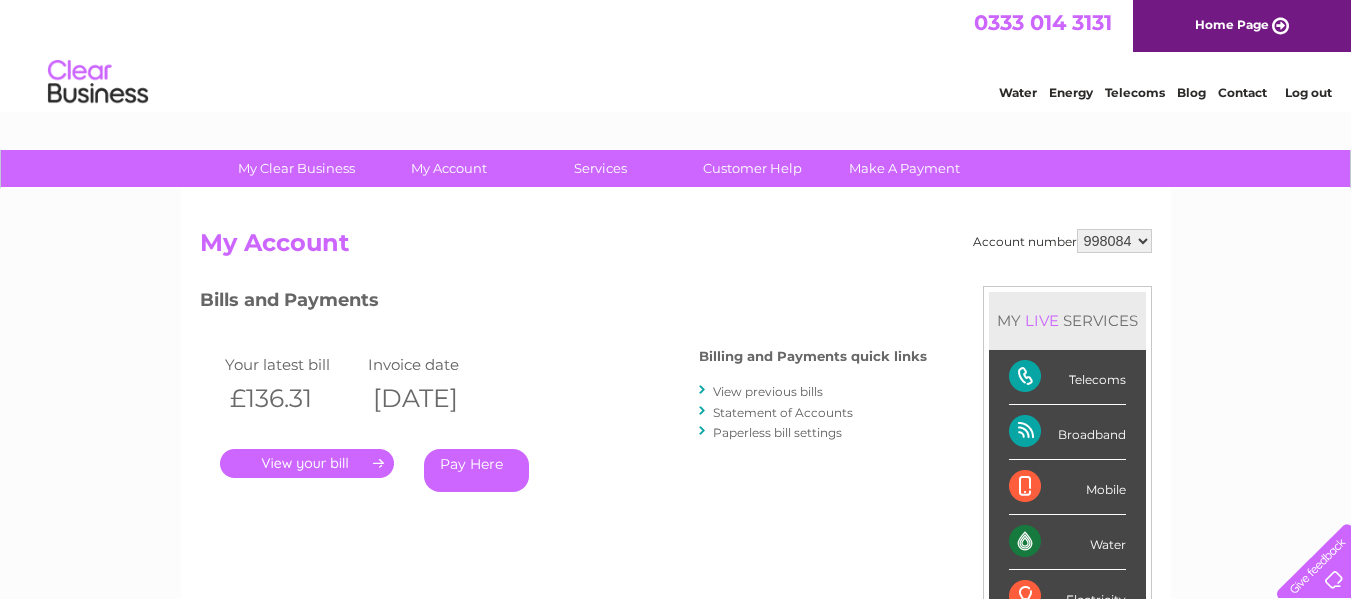 scroll, scrollTop: 0, scrollLeft: 0, axis: both 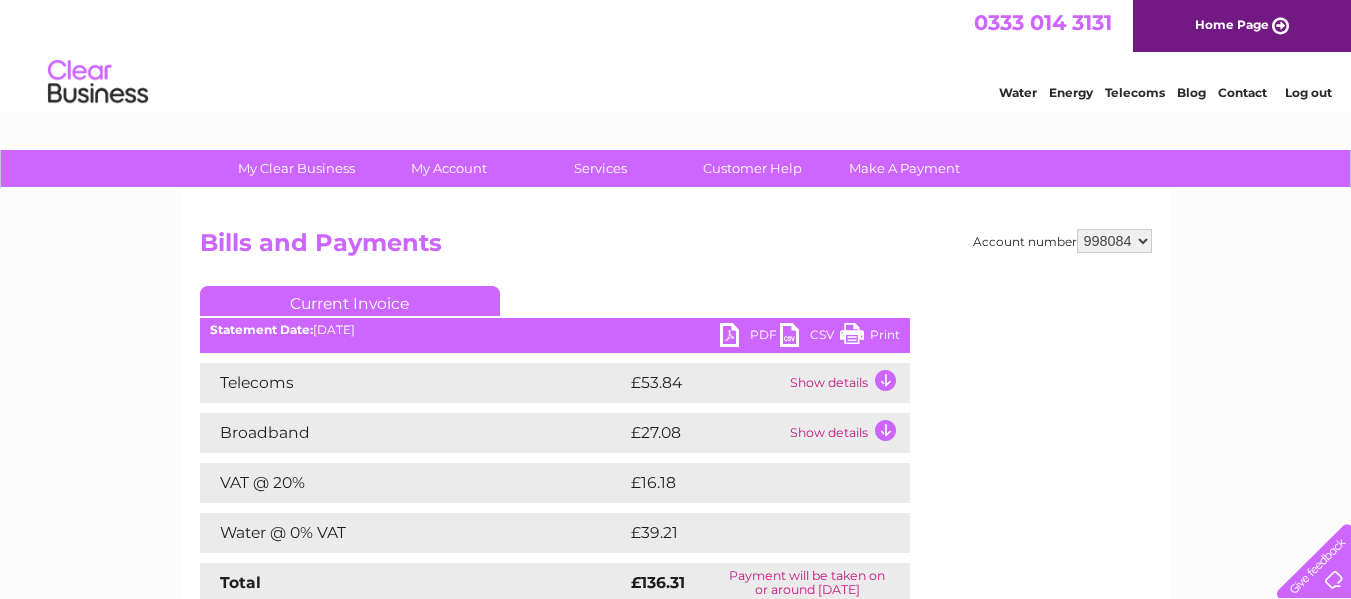 click on "PDF" at bounding box center (750, 337) 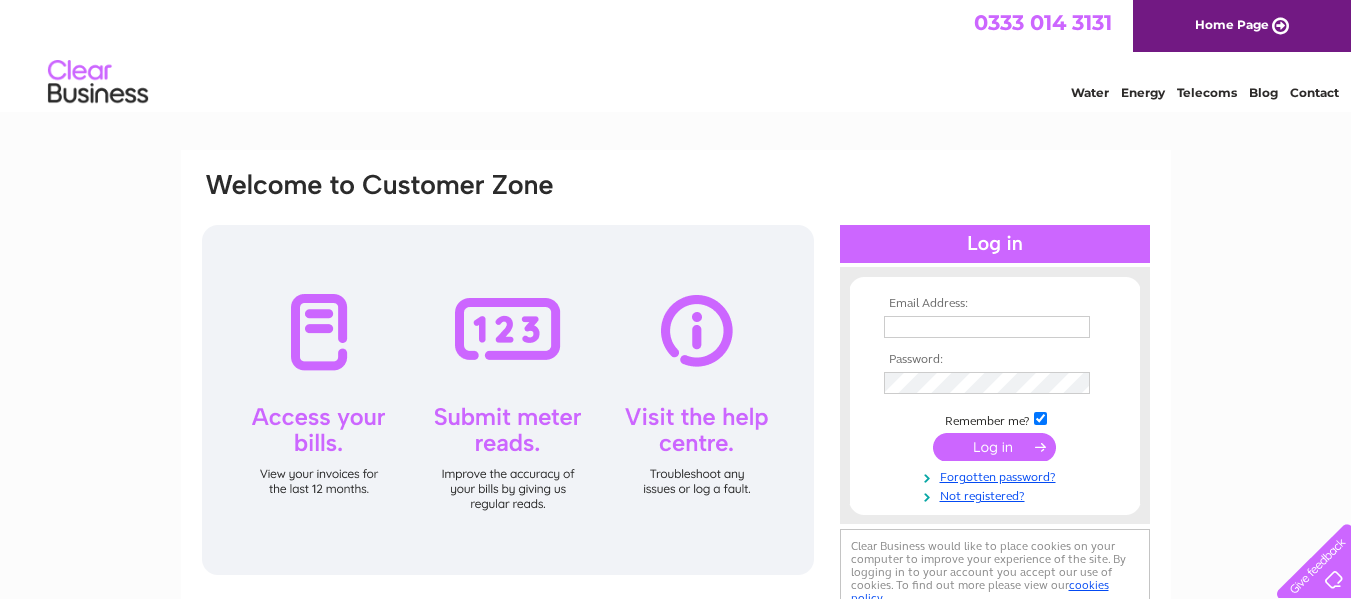 scroll, scrollTop: 0, scrollLeft: 0, axis: both 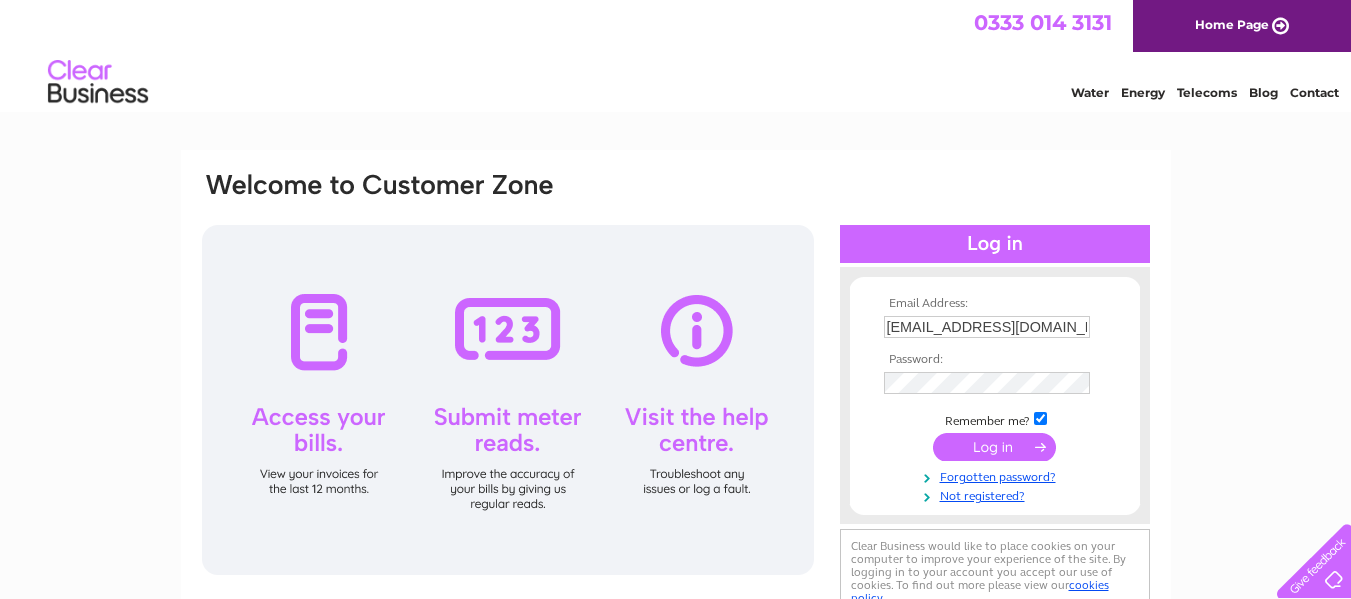 click on "martynallen1@hotmail.co.uk" at bounding box center [987, 327] 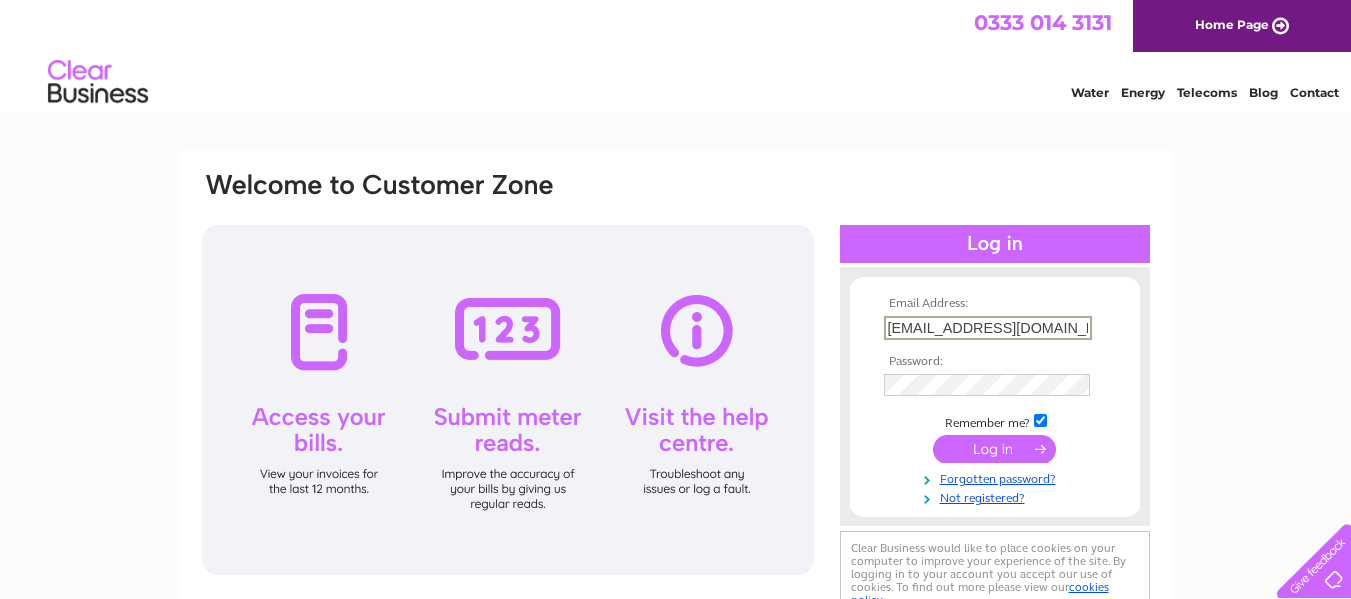 type on "martynallenradcliffe@hotmail.com" 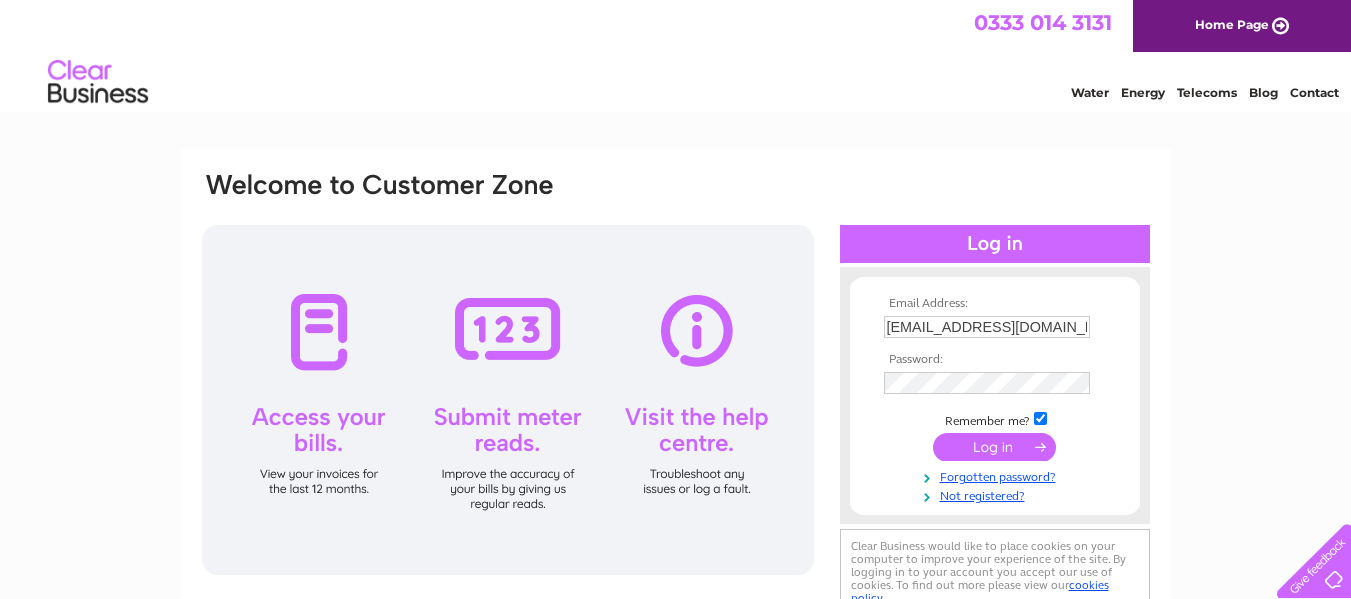click at bounding box center [994, 447] 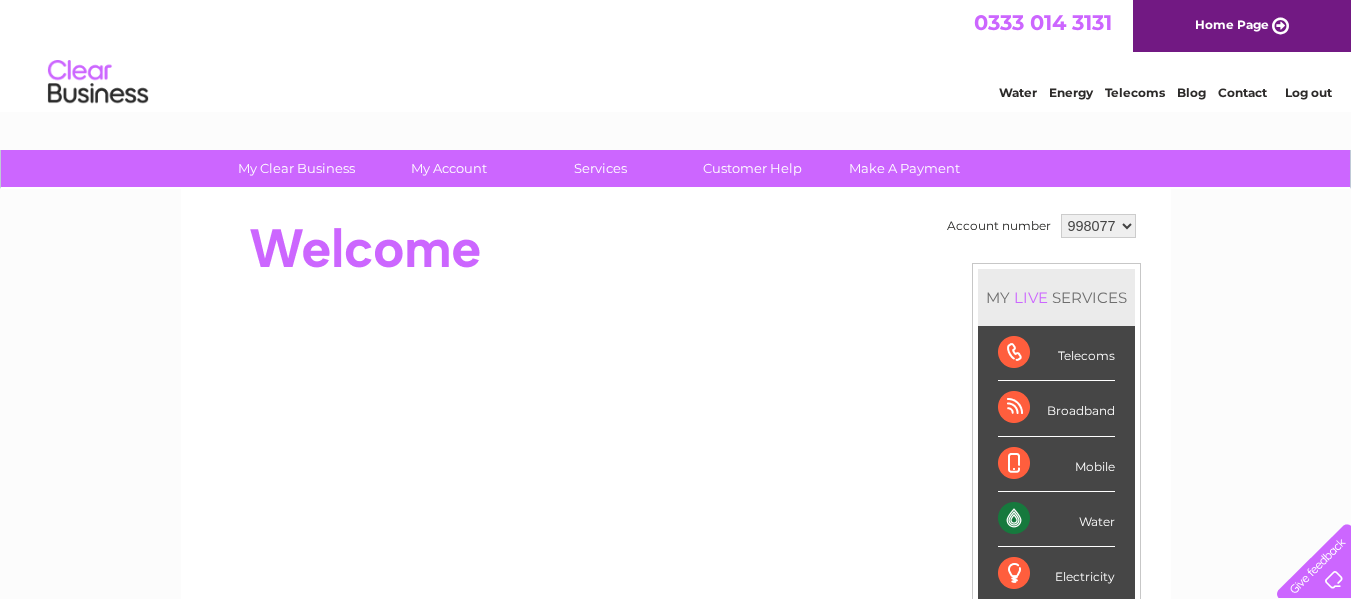 scroll, scrollTop: 0, scrollLeft: 0, axis: both 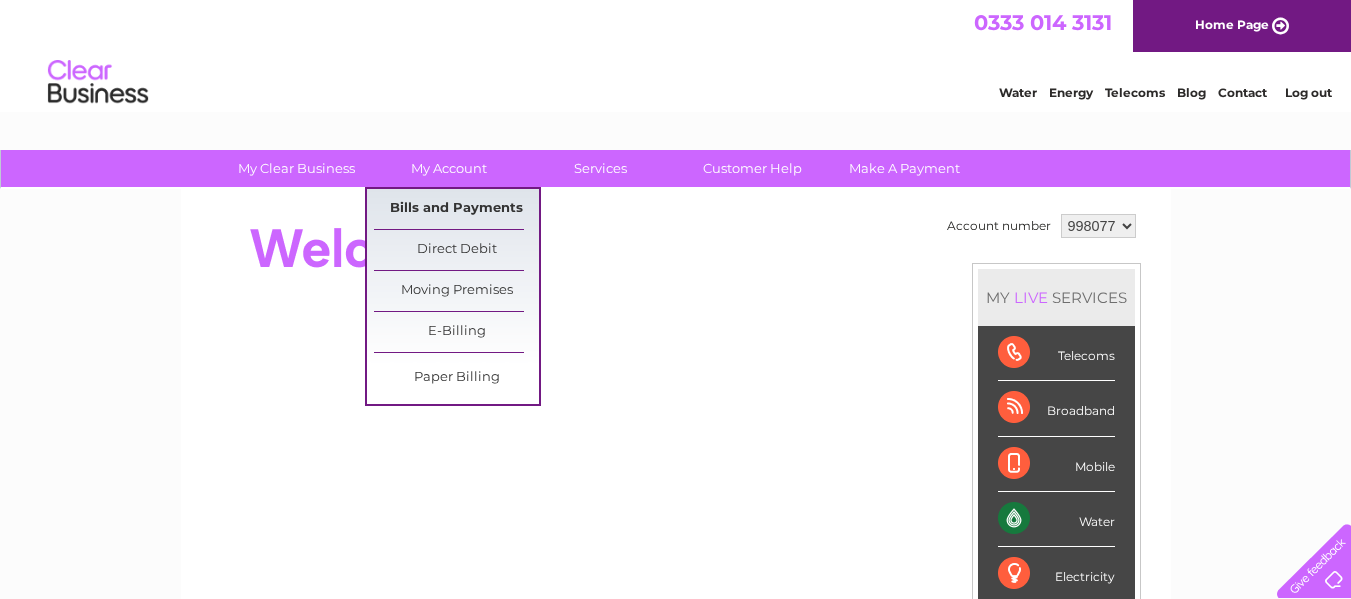 click on "Bills and Payments" at bounding box center (456, 209) 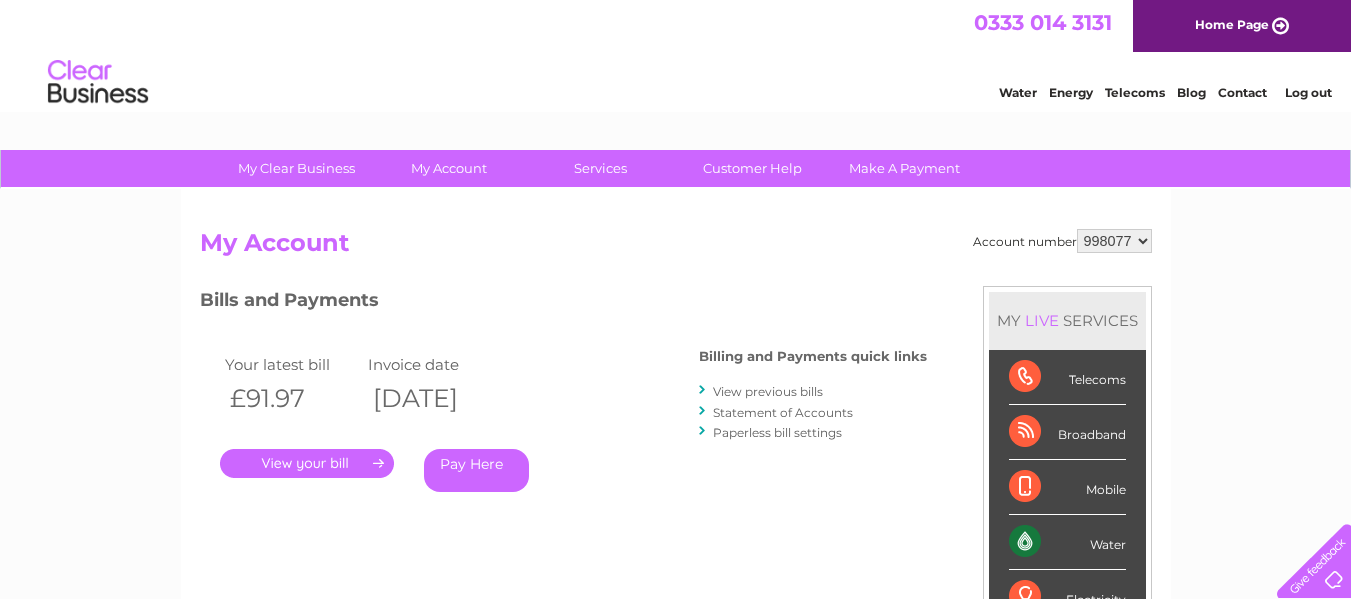 scroll, scrollTop: 0, scrollLeft: 0, axis: both 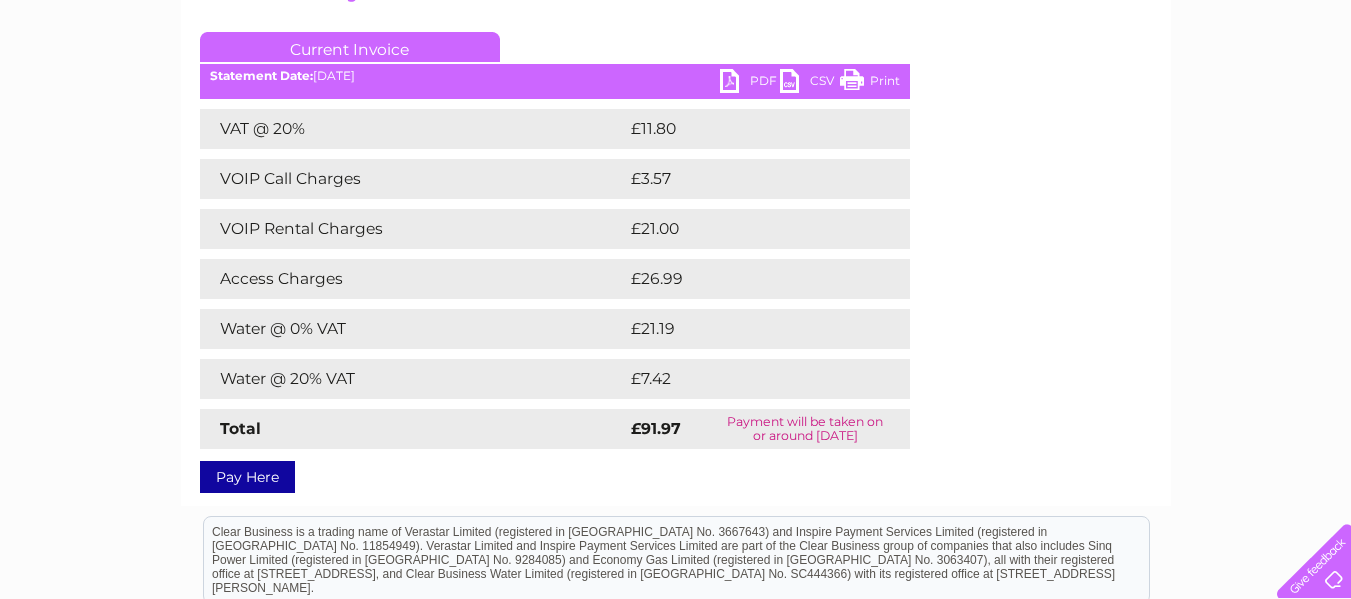 click on "PDF" at bounding box center (750, 83) 